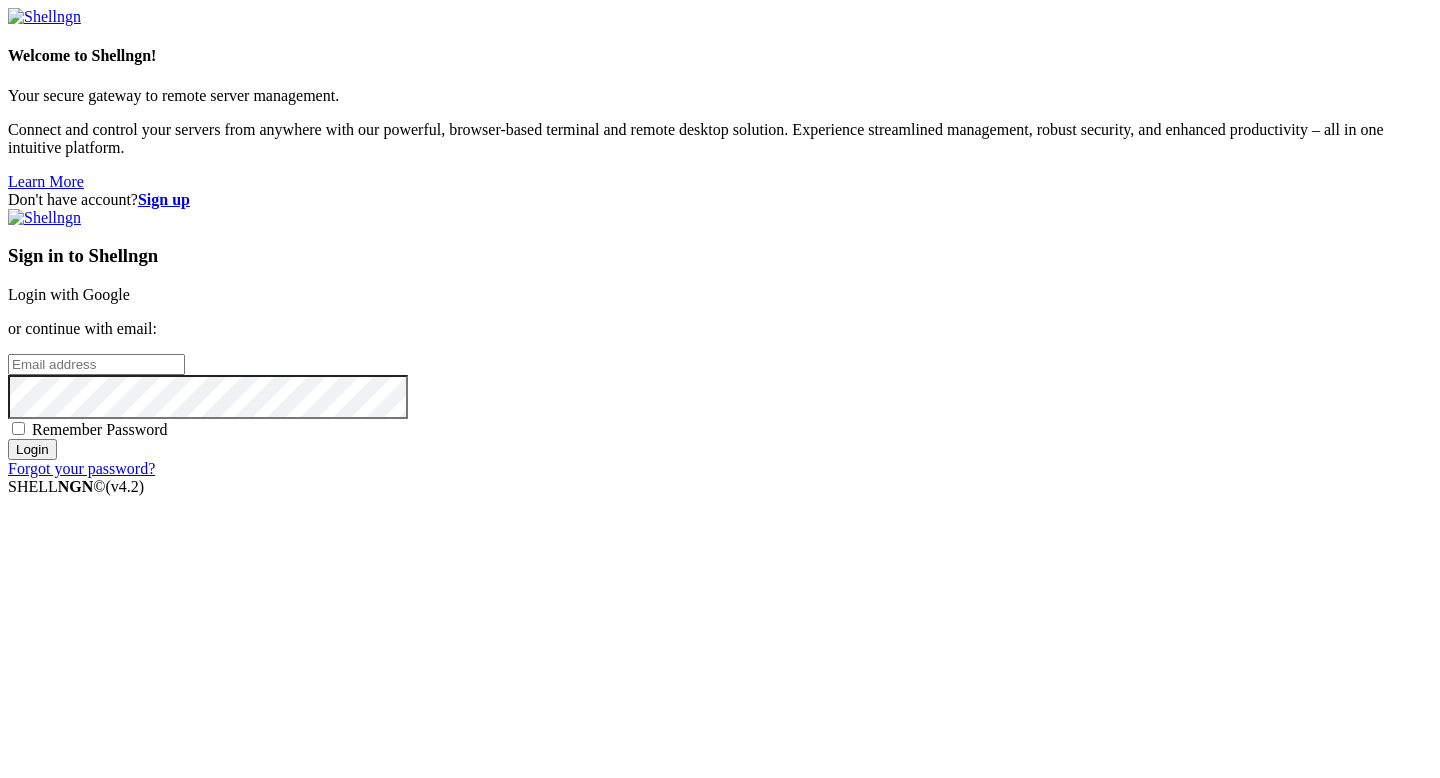 scroll, scrollTop: 0, scrollLeft: 0, axis: both 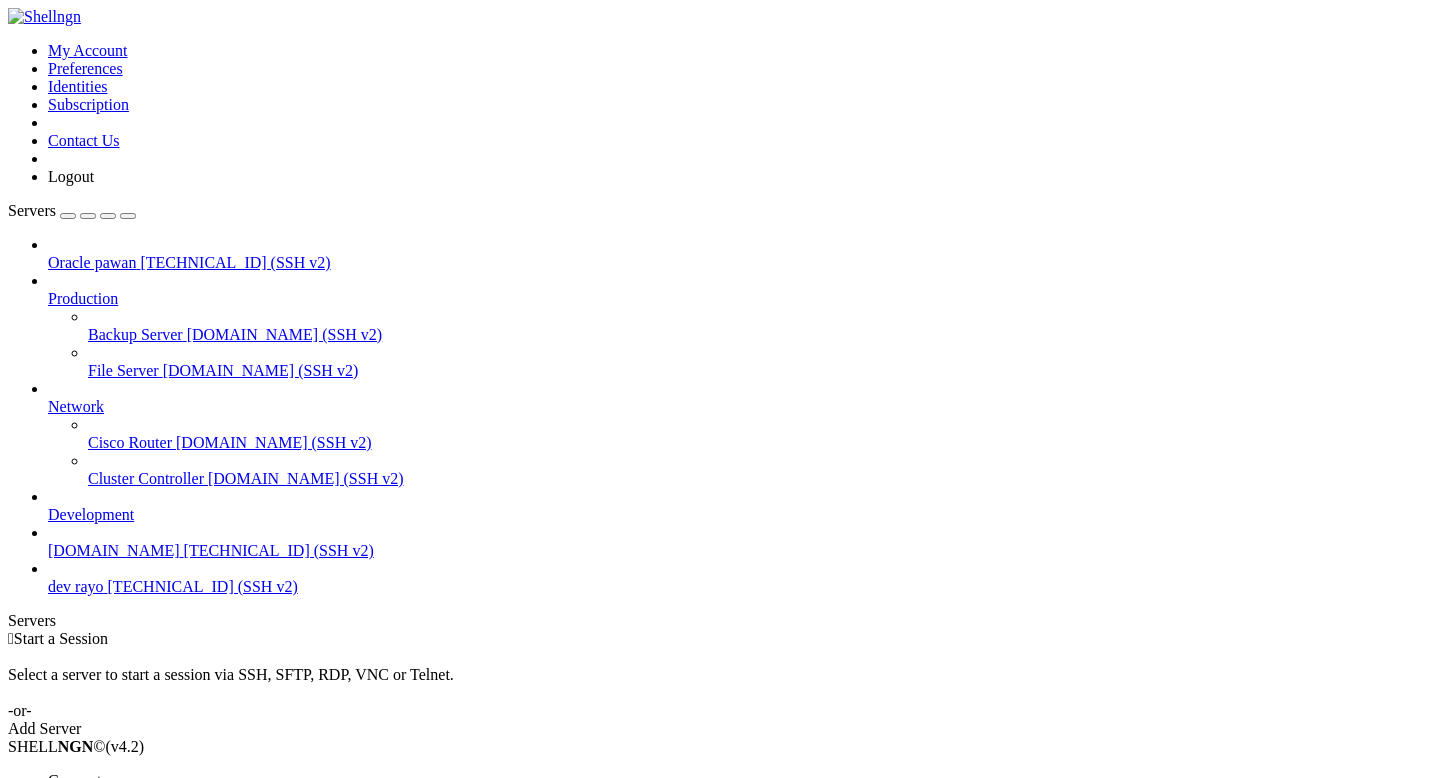 click on "Connect" at bounding box center [139, 781] 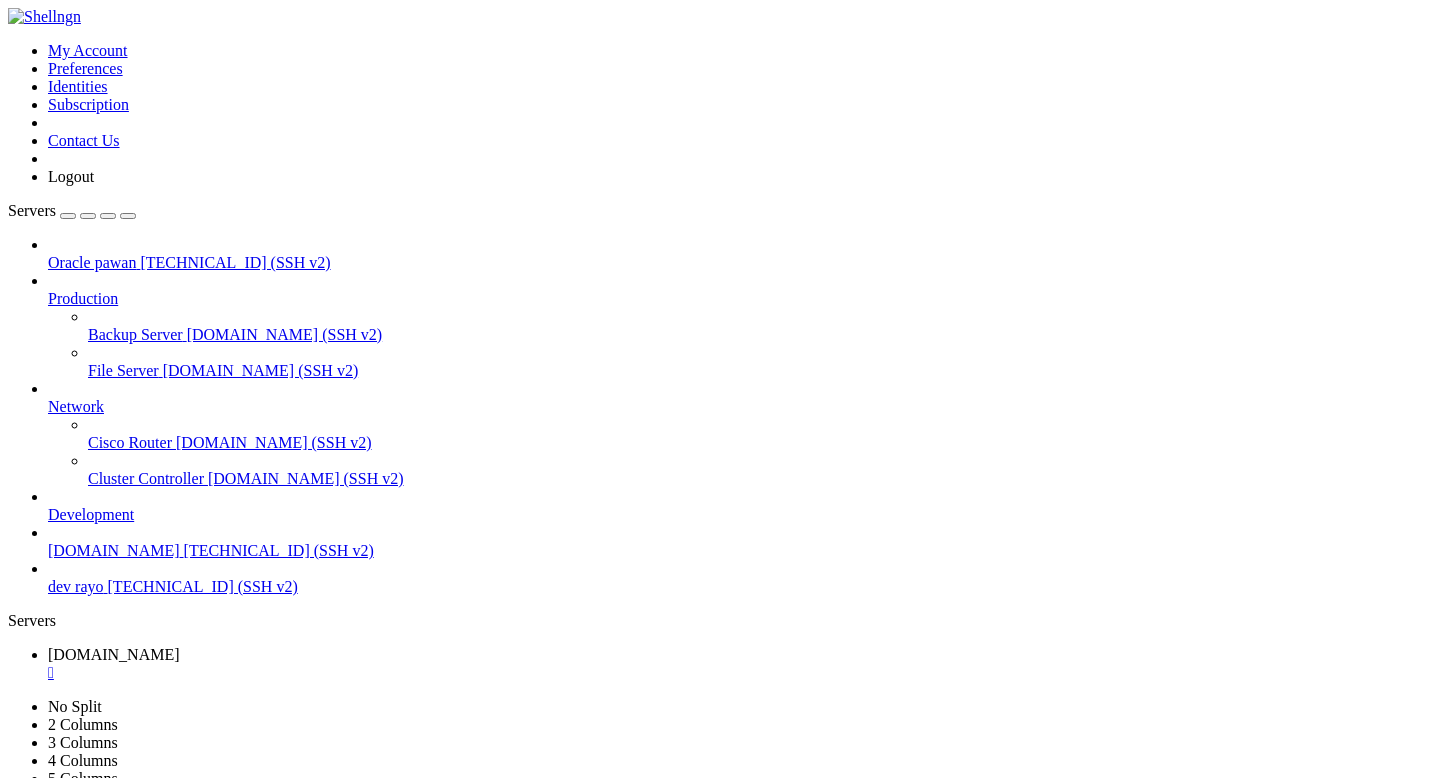 scroll, scrollTop: 0, scrollLeft: 0, axis: both 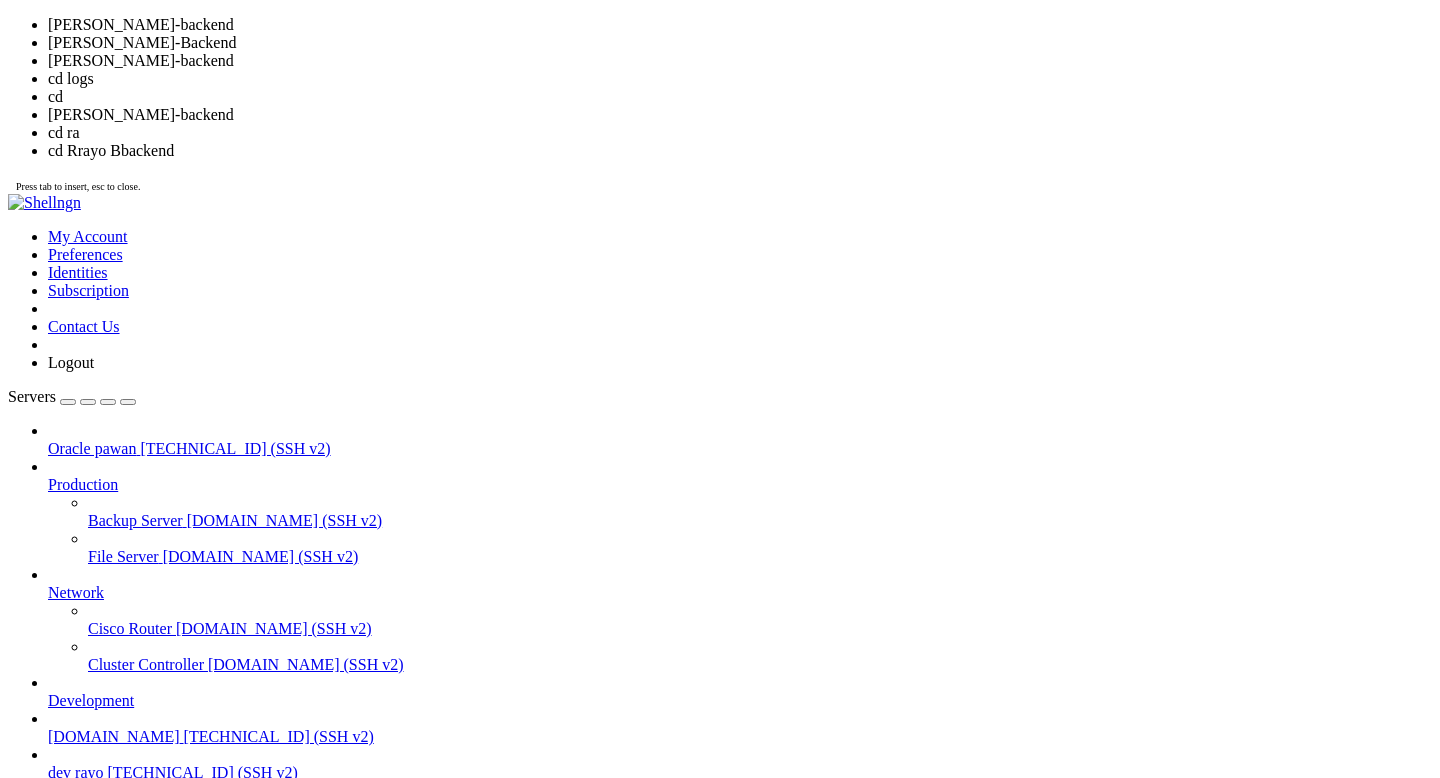 click on "[TECHNICAL_ID] (SSH v2)" at bounding box center [279, 736] 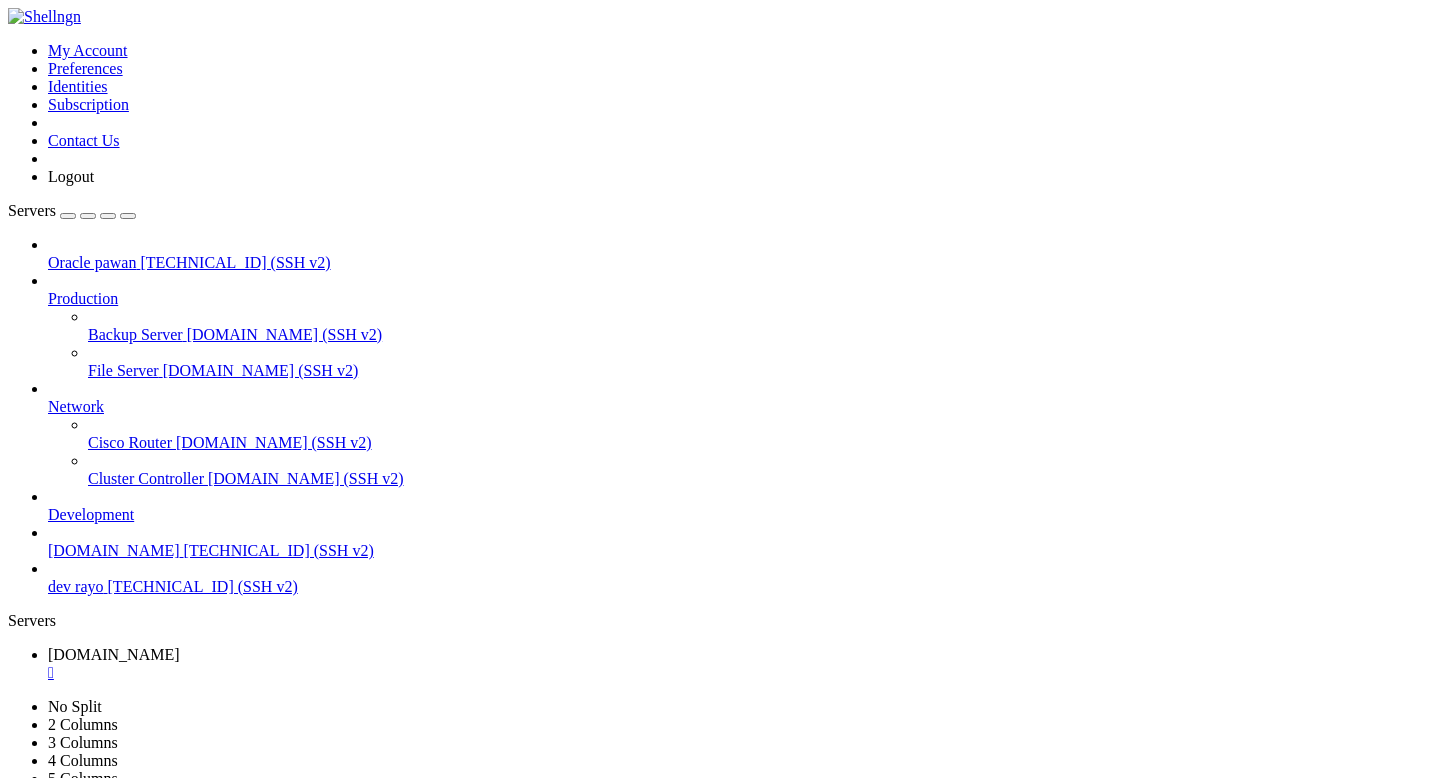 click on "Open SFTP" at bounding box center [85, 1114] 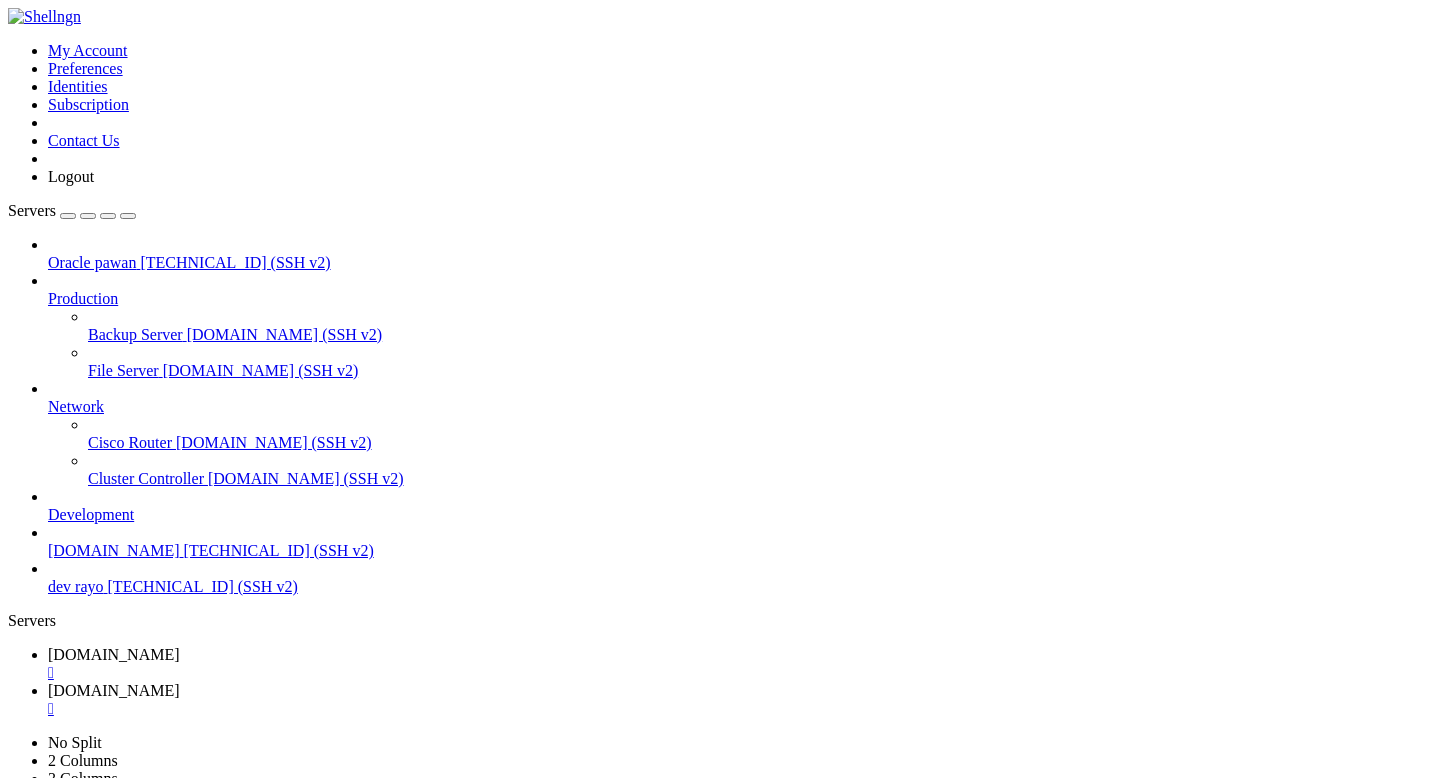 click on "[DOMAIN_NAME]" at bounding box center (114, 654) 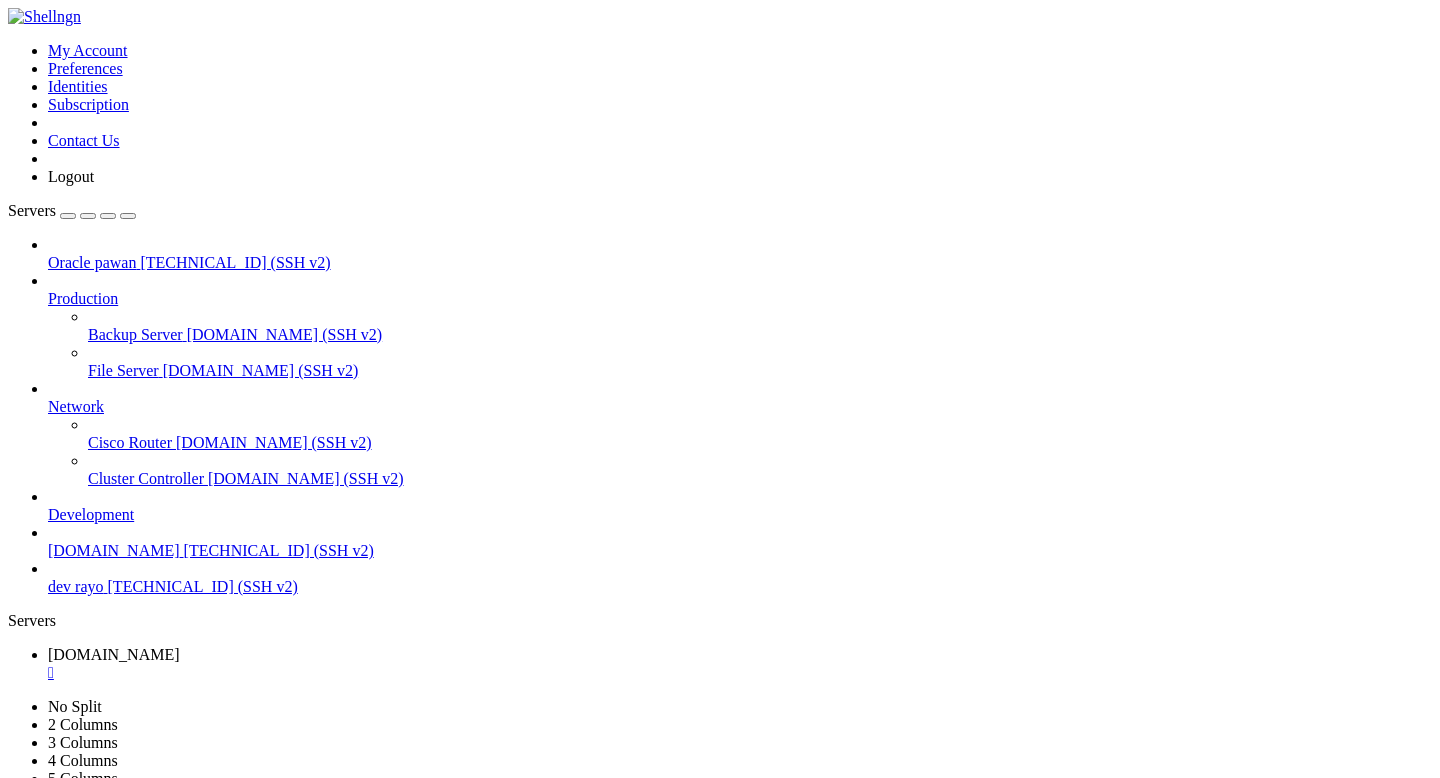 click on "  Rayo-backend" at bounding box center [60, 1034] 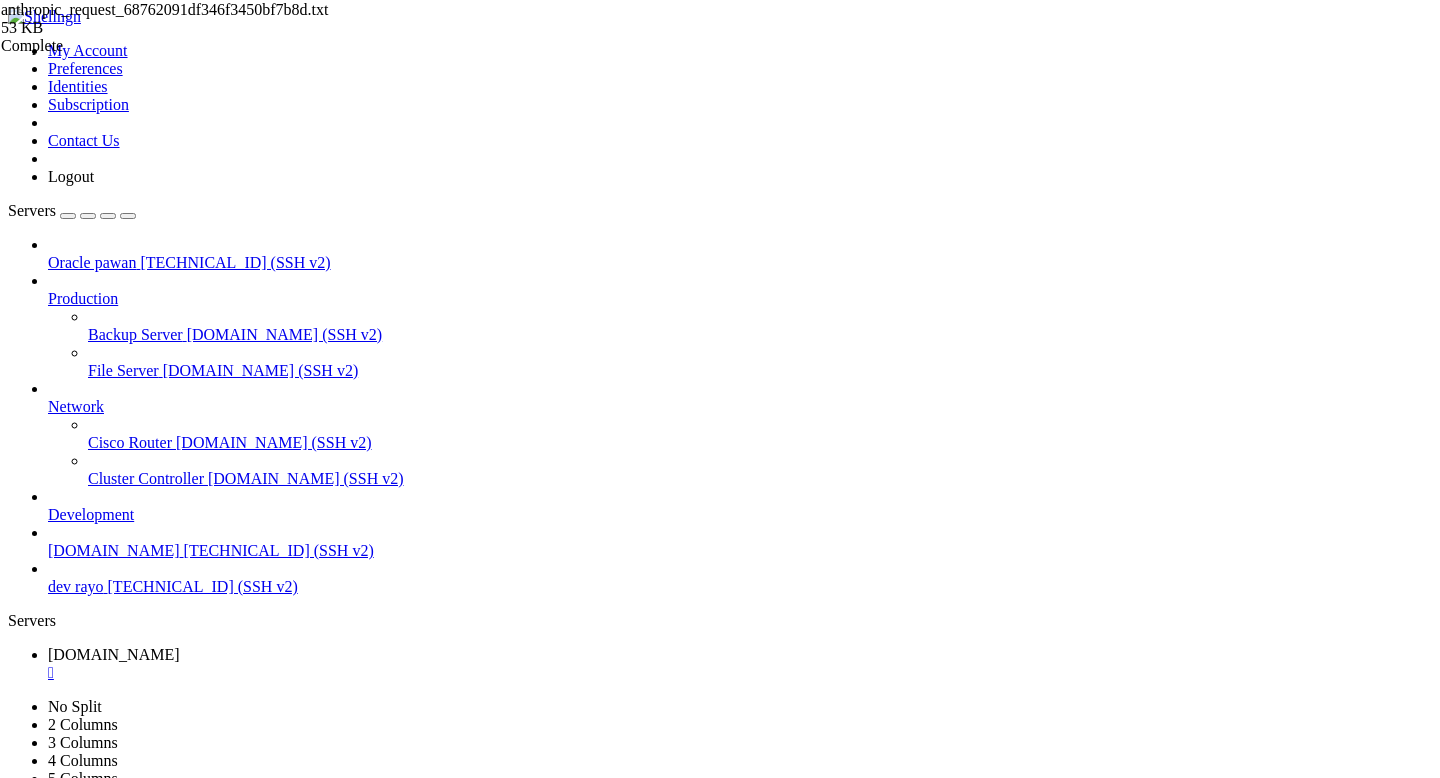 click on "=== ANTHROPIC REQUEST PAYLOAD === Blog ID: 68762091df346f3450bf7b8d Timestamp: [DATE] 09:34:09.867599 === DETAILED INPUT VARIABLES === Title: Explore EMI Car Loan Plans from the Top Lenders in [GEOGRAPHIC_DATA] Primary Keyword: Car Loan Secondary Keywords: ['top car loan providers', 'emi car loan plans', 'fastest car loan approval', 'zero processing fee car loans'] Keyword Intent: informational Category: Comparative Subcategory: Choosing the Right Option Word Count: 1250 Target Gender:  Target Country: in Language Preference: English ([GEOGRAPHIC_DATA]) Brand Tonality (Raw): {'formality': 'Colloquial', 'attitude': 'Irreverent', 'energy': 'Hype-driven', 'clarity': 'Poetic'} Validated Tonality: {'formality': 'colloquial', 'attitude': 'reverent', 'energy': 'serene', 'clarity': 'technical'} Specialty Info: {'expertise': 'Auto Finance Specialist'} Project Data: {'id': '462bda99-584e-441b-8142-5457e943a3f8', 'name': '[GEOGRAPHIC_DATA]', 'user_id': 'eaa1f2c9-0d4e-4fee-ac18-782e62df26b4', 'brand_tone': None} === FORMATTED DATA === {      {" at bounding box center [36173, 1973] 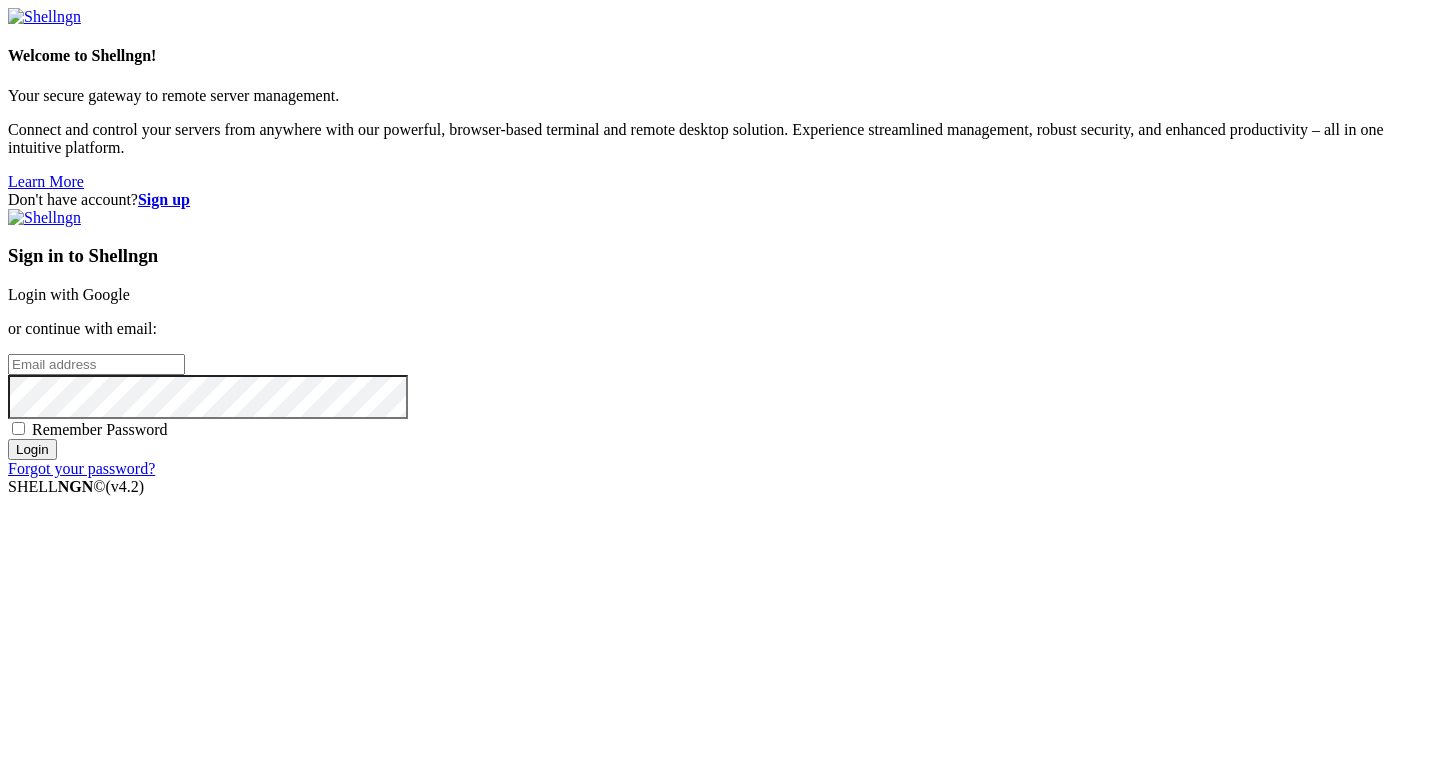 scroll, scrollTop: 0, scrollLeft: 0, axis: both 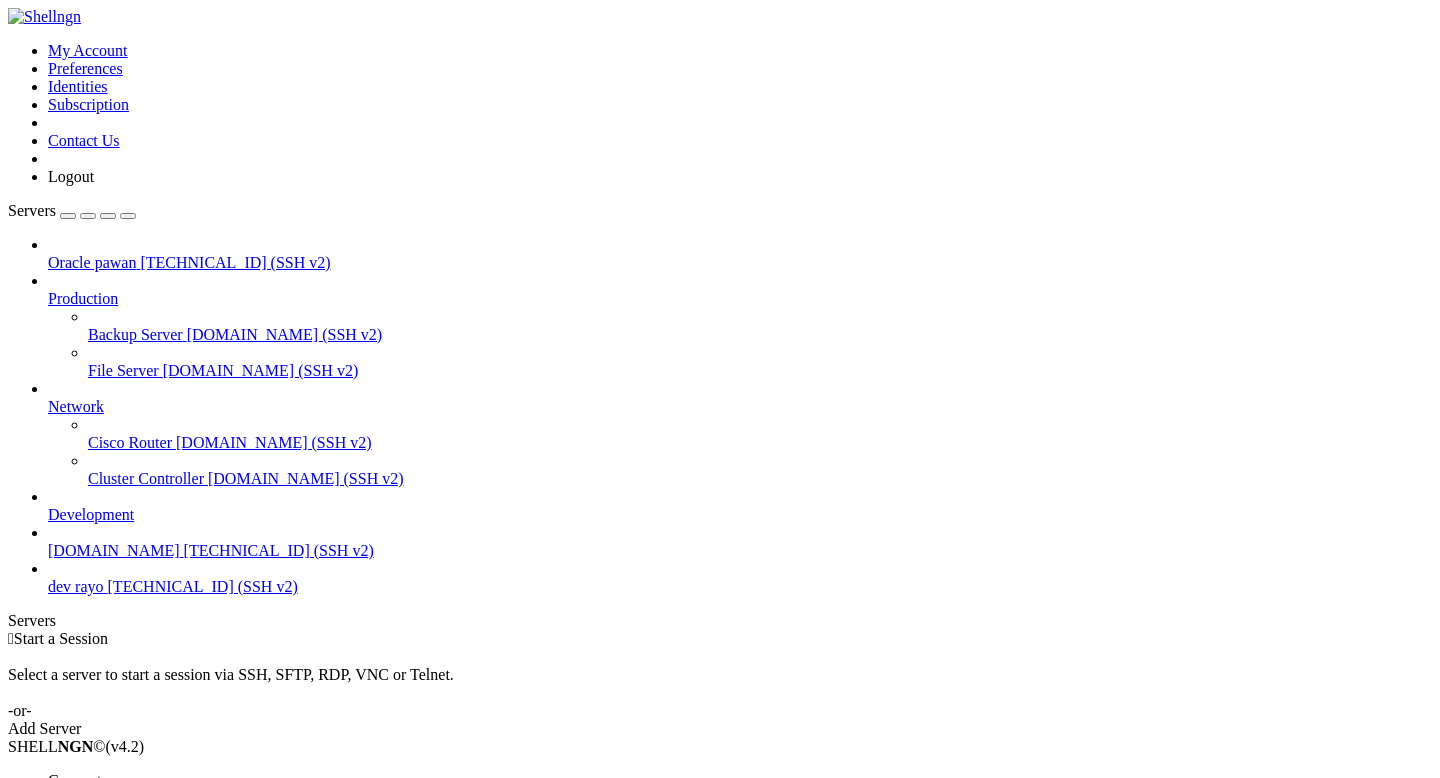 click on "Open SFTP" at bounding box center (85, 798) 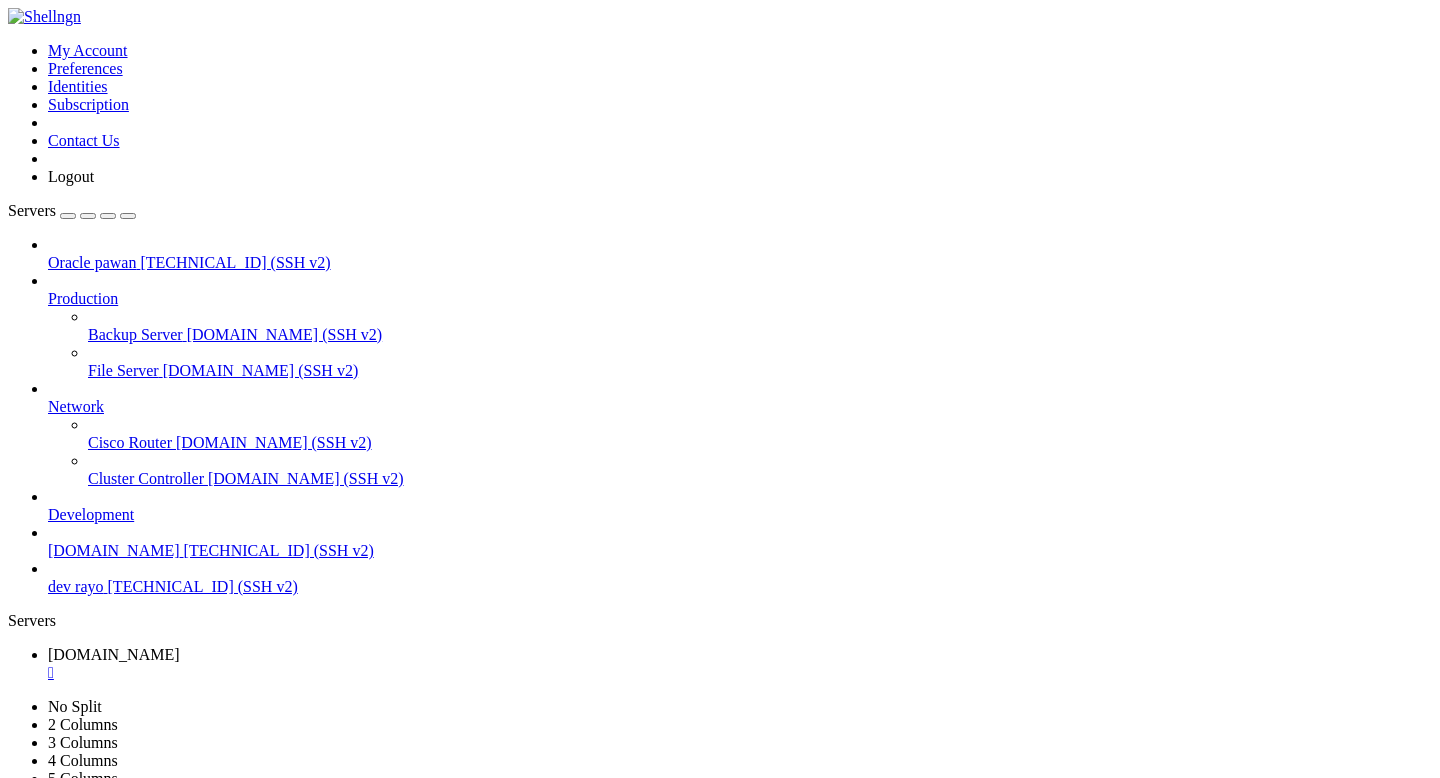 click on "  Rayo-backend" at bounding box center [60, 1034] 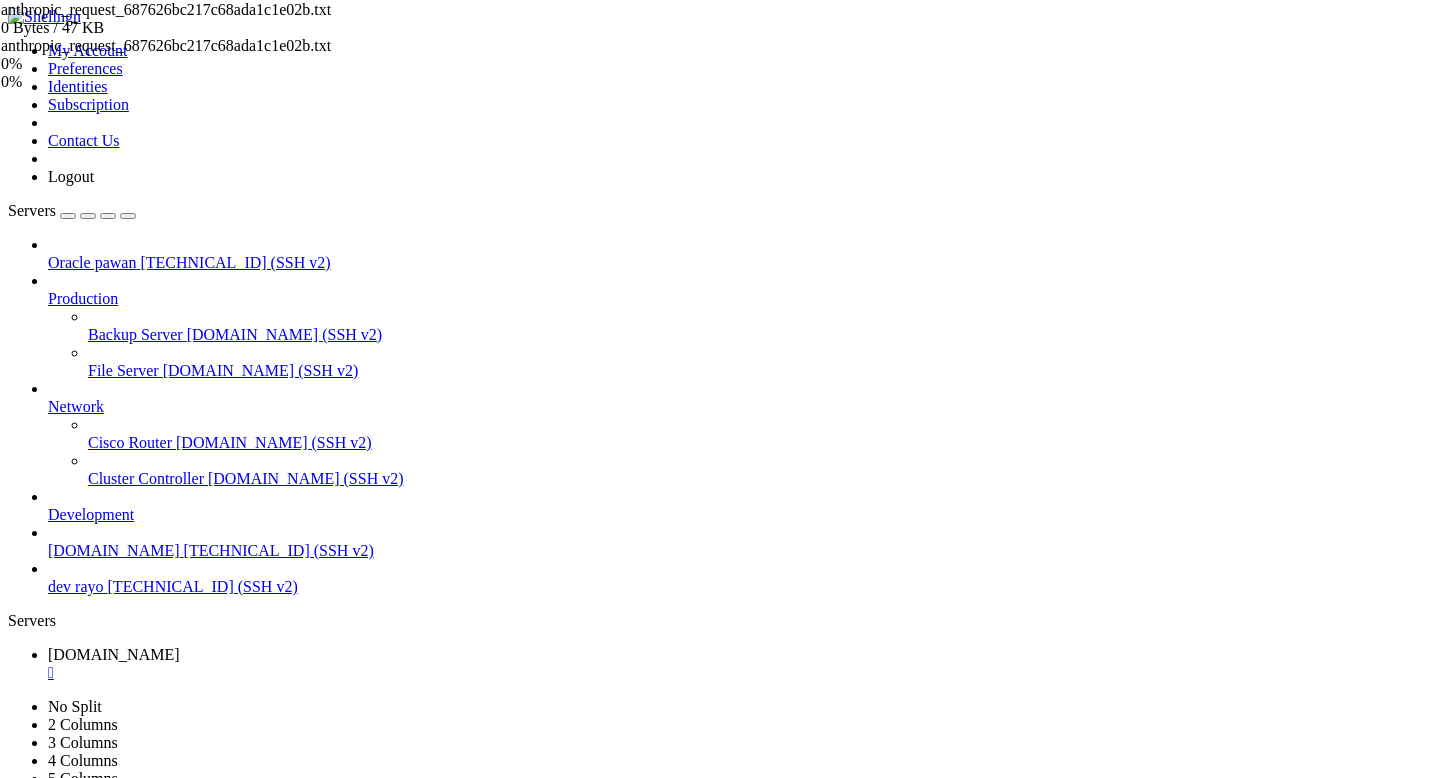 scroll, scrollTop: 246, scrollLeft: 0, axis: vertical 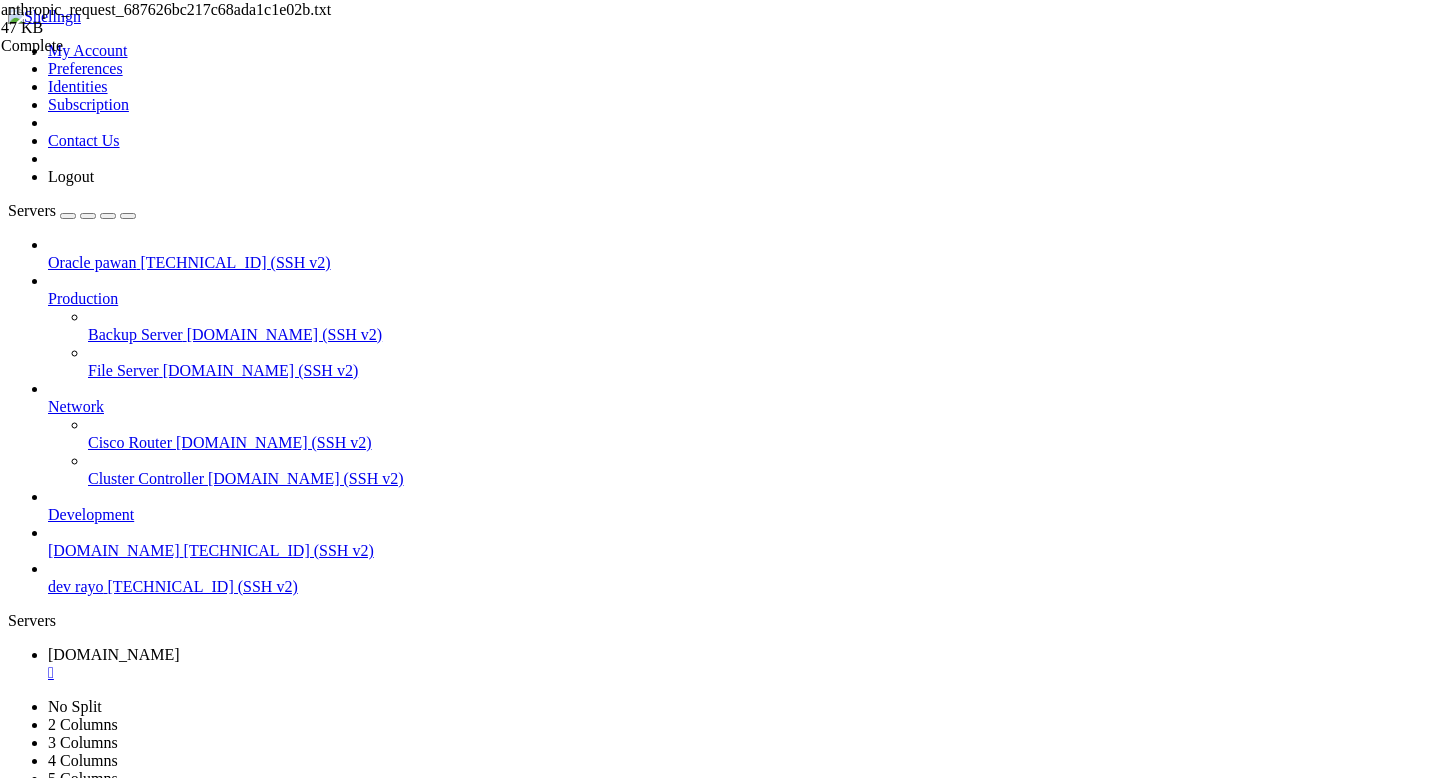click on "=== ANTHROPIC REQUEST PAYLOAD === Blog ID: 687626bc217c68ada1c1e02b Timestamp: 2025-07-15 10:00:28.927279 === DETAILED INPUT VARIABLES === Title: Finance Basics: A Beginner's Guide to Building Wealth in India Primary Keyword: finance Secondary Keywords: ['financial literacy', 'personal finance', 'types of investments'] Keyword Intent: informational Category: Educational Subcategory: Beginner’s Guides Word Count: 850 Target Gender:  Target Country: in Language Preference: English (USA) Brand Tonality (Raw): {'formality': 'Colloquial', 'attitude': 'Irreverent', 'energy': 'Hype-driven', 'clarity': 'Poetic'} Validated Tonality: {'formality': 'colloquial', 'attitude': 'reverent', 'energy': 'serene', 'clarity': 'technical'} Specialty Info: {'expertise': 'Indian Finance Expert'} Project Data: {'id': '462bda99-584e-441b-8142-5457e943a3f8', 'name': 'Paisa Bazaar', 'user_id': 'eaa1f2c9-0d4e-4fee-ac18-782e62df26b4', 'brand_tone': None} === FORMATTED DATA === Raw Outline JSON: {   "sections": [      {" at bounding box center [36173, 1973] 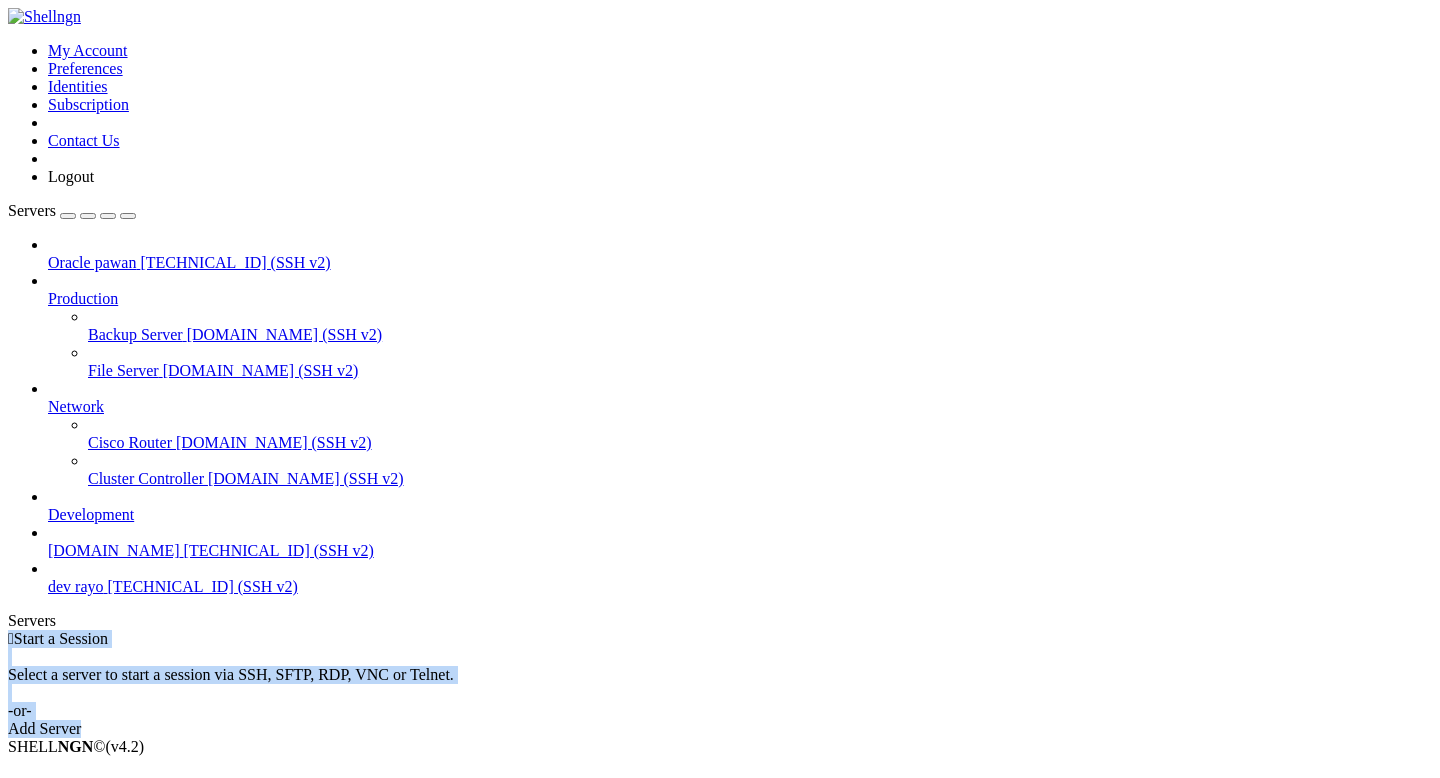 drag, startPoint x: 723, startPoint y: 181, endPoint x: 1181, endPoint y: 366, distance: 493.95242 